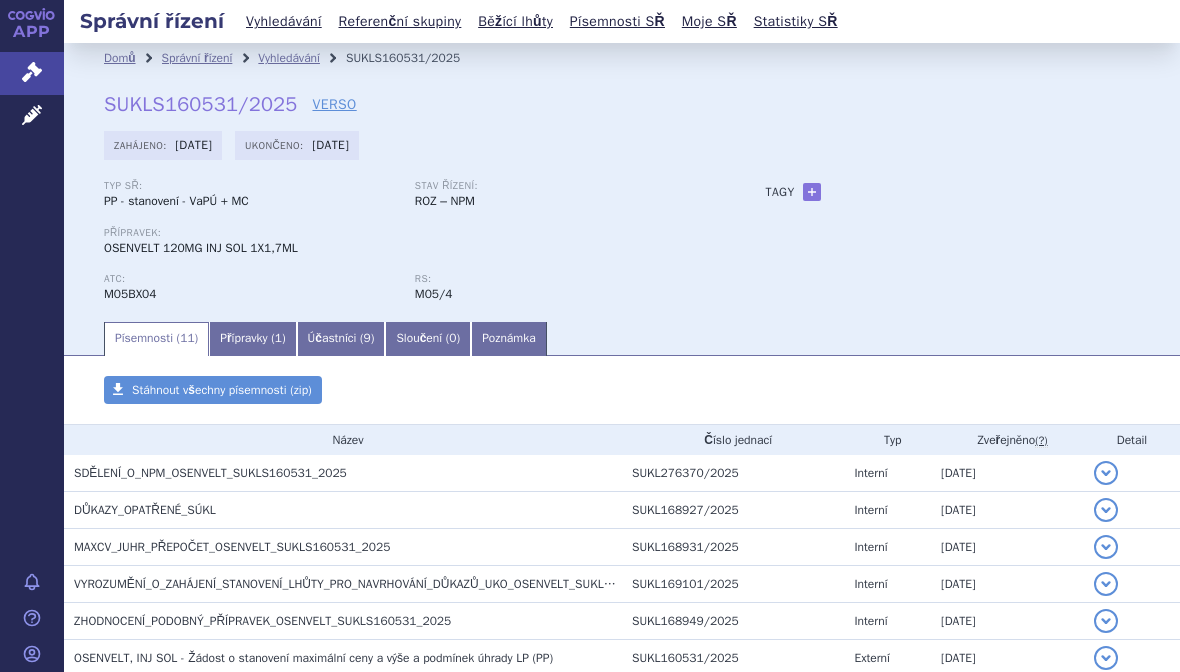 scroll, scrollTop: 0, scrollLeft: 0, axis: both 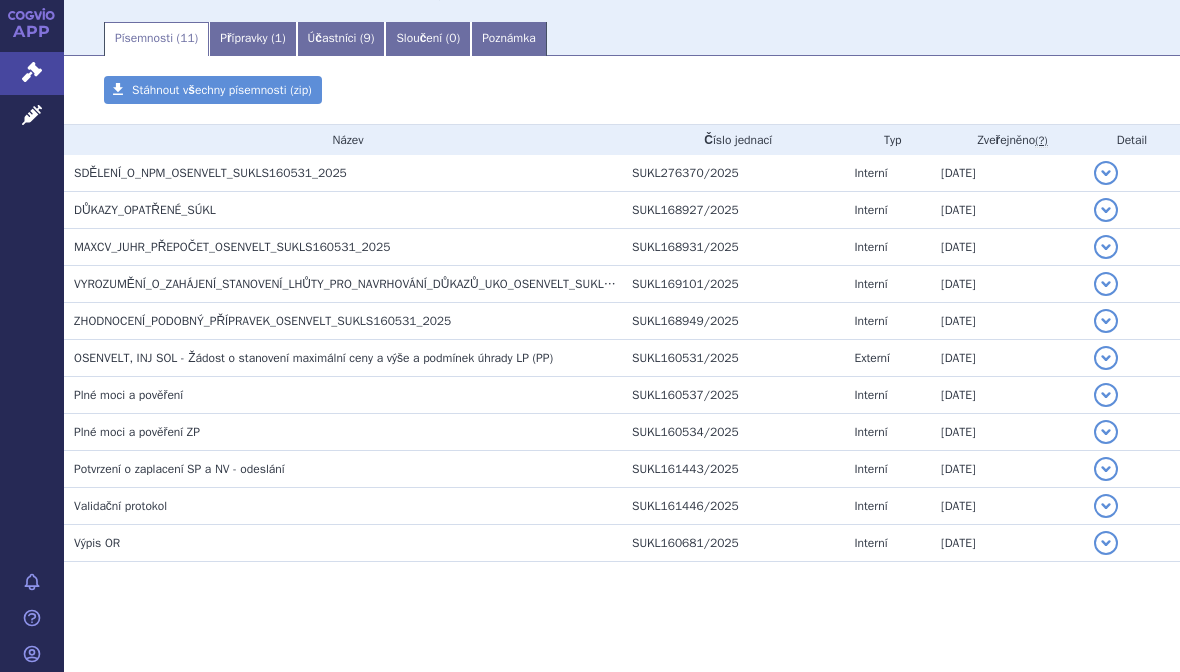 click on "SDĚLENÍ_O_NPM_OSENVELT_SUKLS160531_2025" at bounding box center [210, 173] 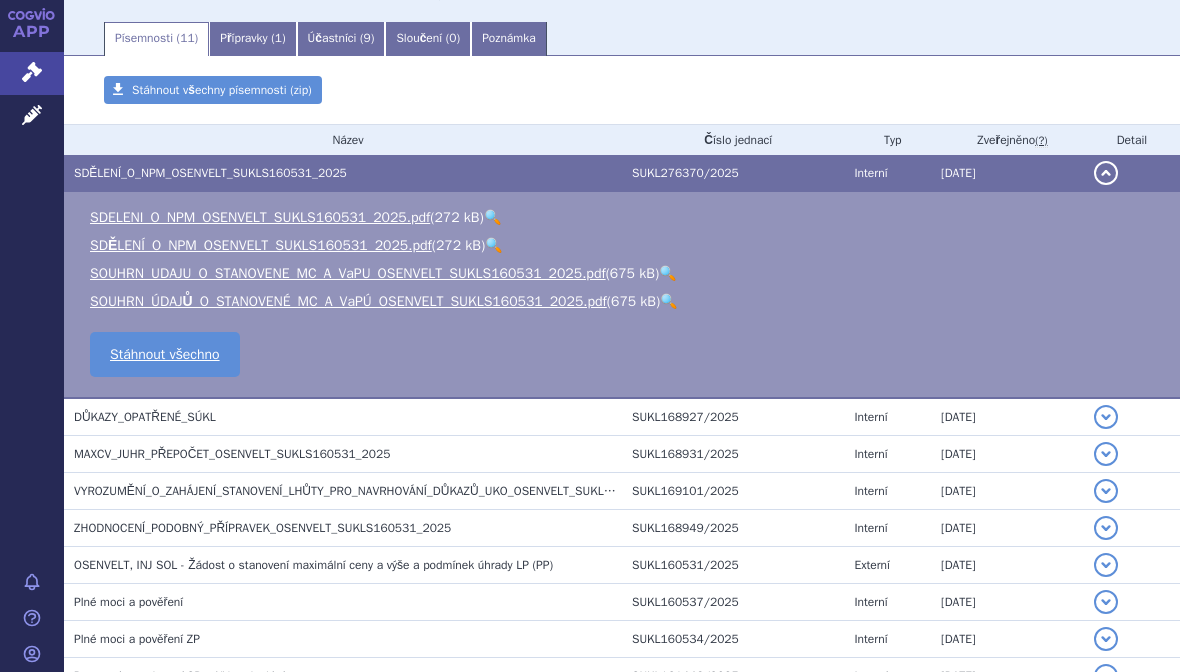 click on "SDELENI_O_NPM_OSENVELT_SUKLS160531_2025.pdf" at bounding box center (260, 217) 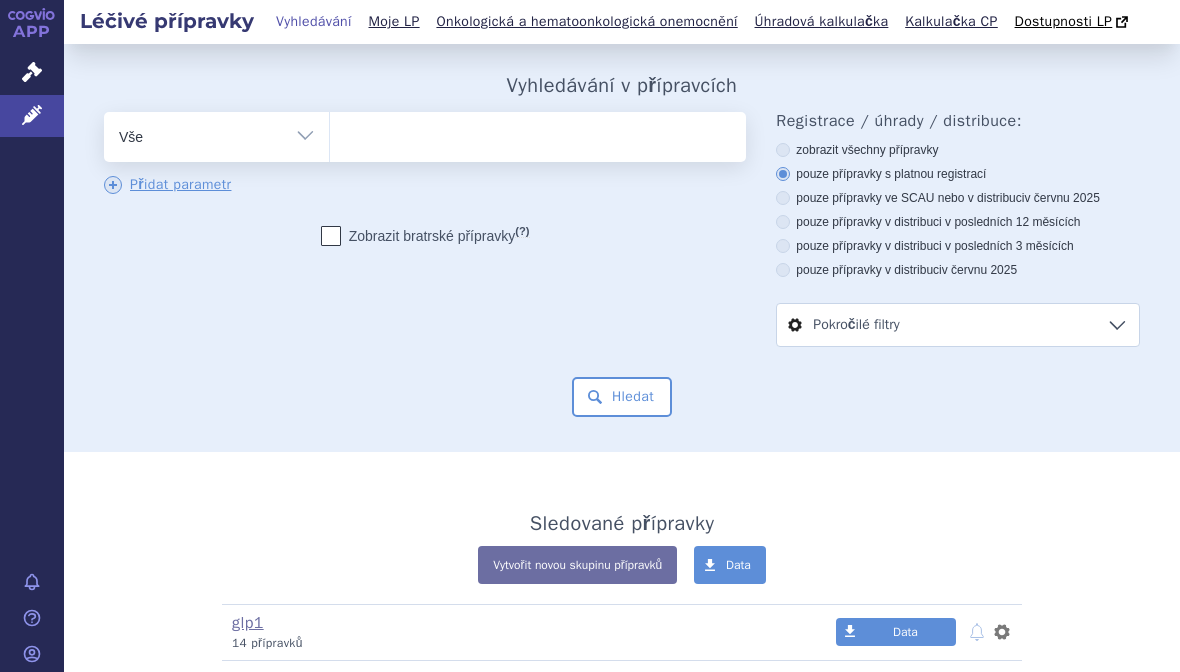 scroll, scrollTop: 0, scrollLeft: 0, axis: both 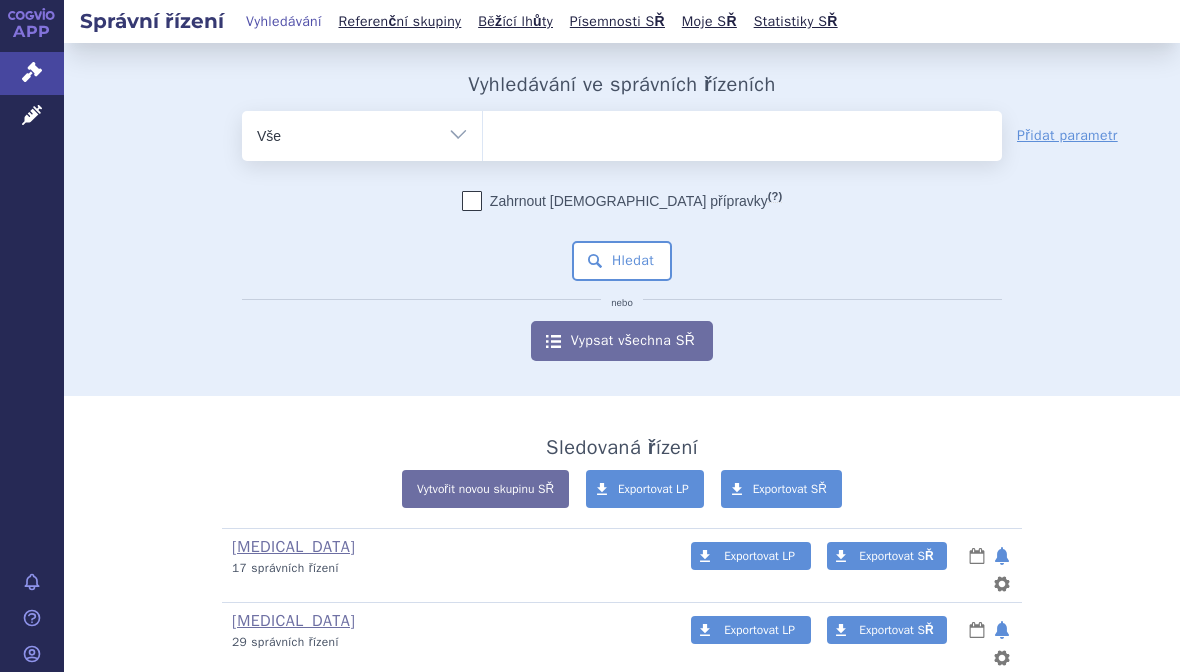 click 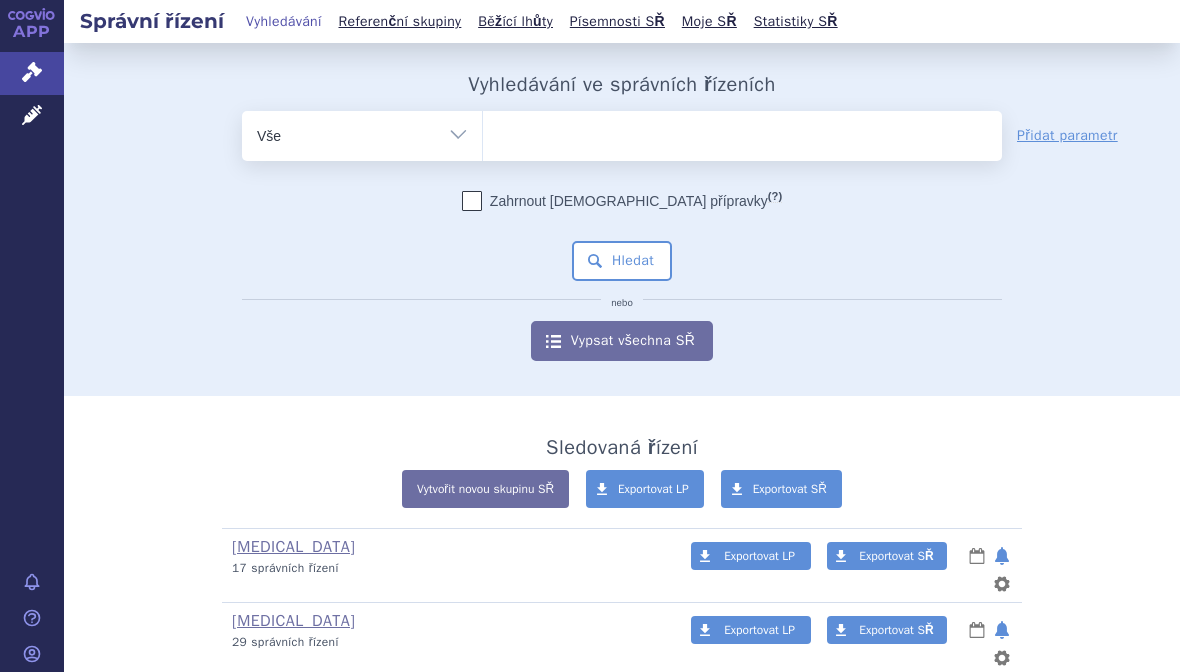 scroll, scrollTop: 0, scrollLeft: 0, axis: both 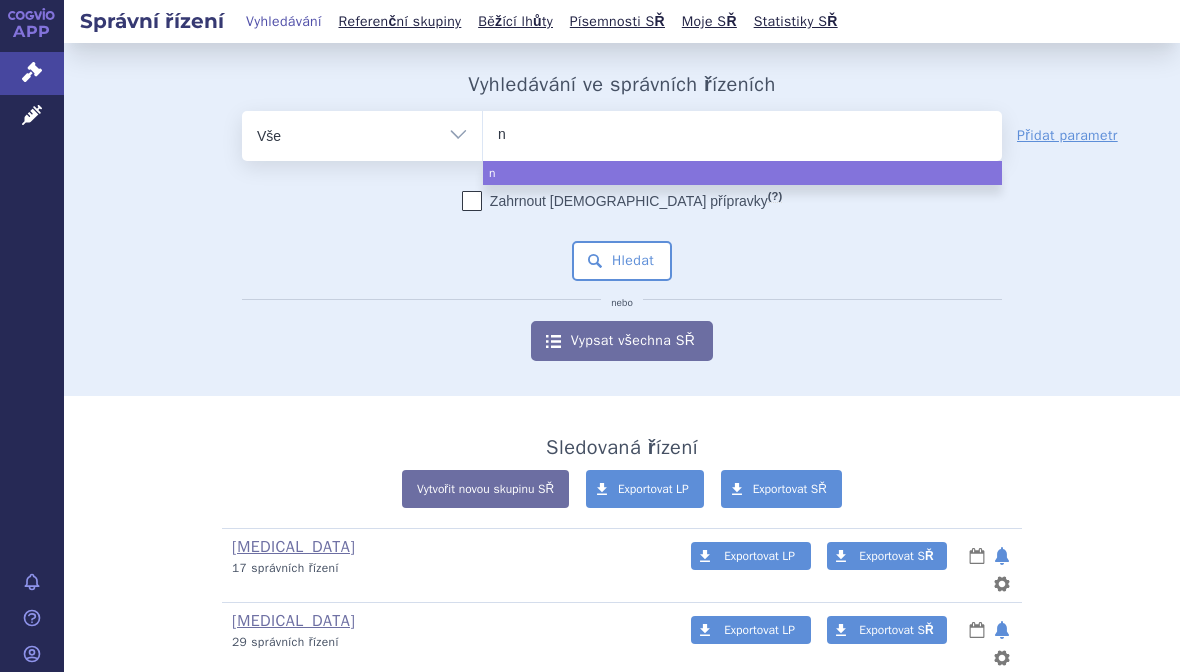 type on "ne" 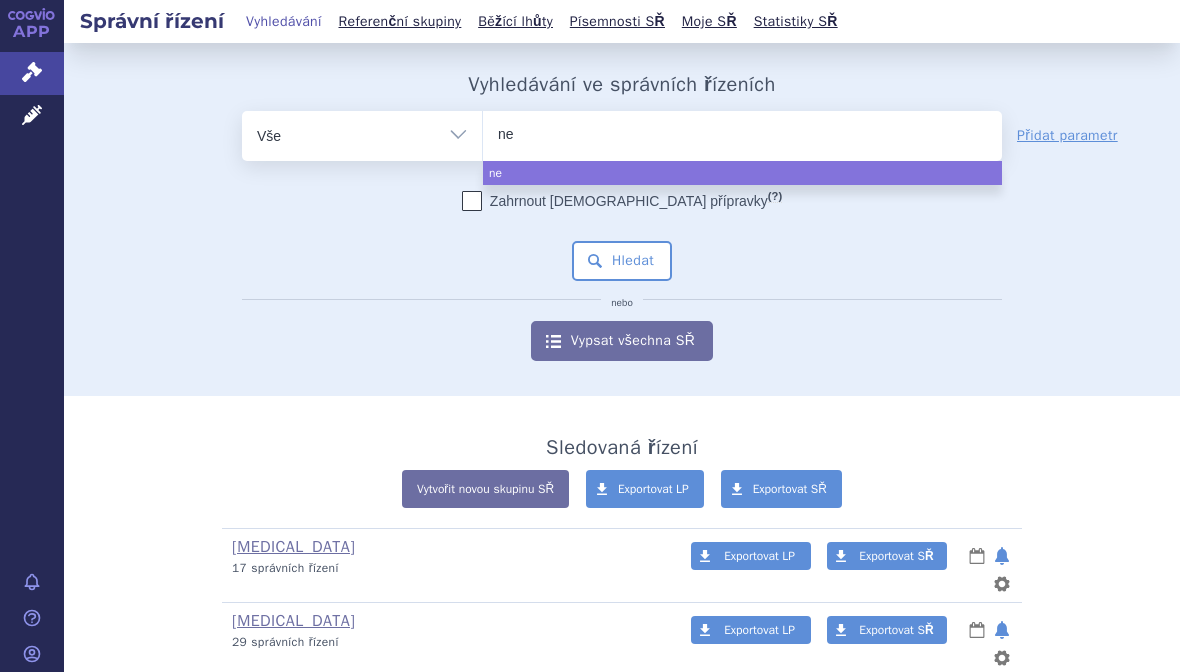 click on "ne" at bounding box center (742, 132) 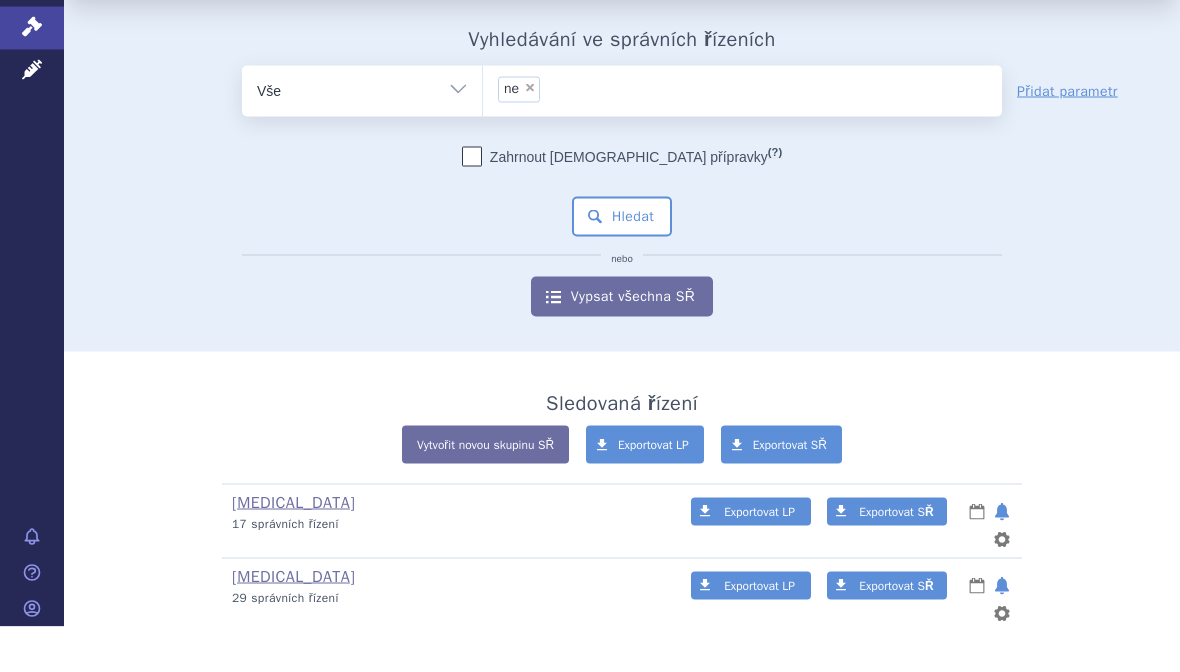 type on "ne" 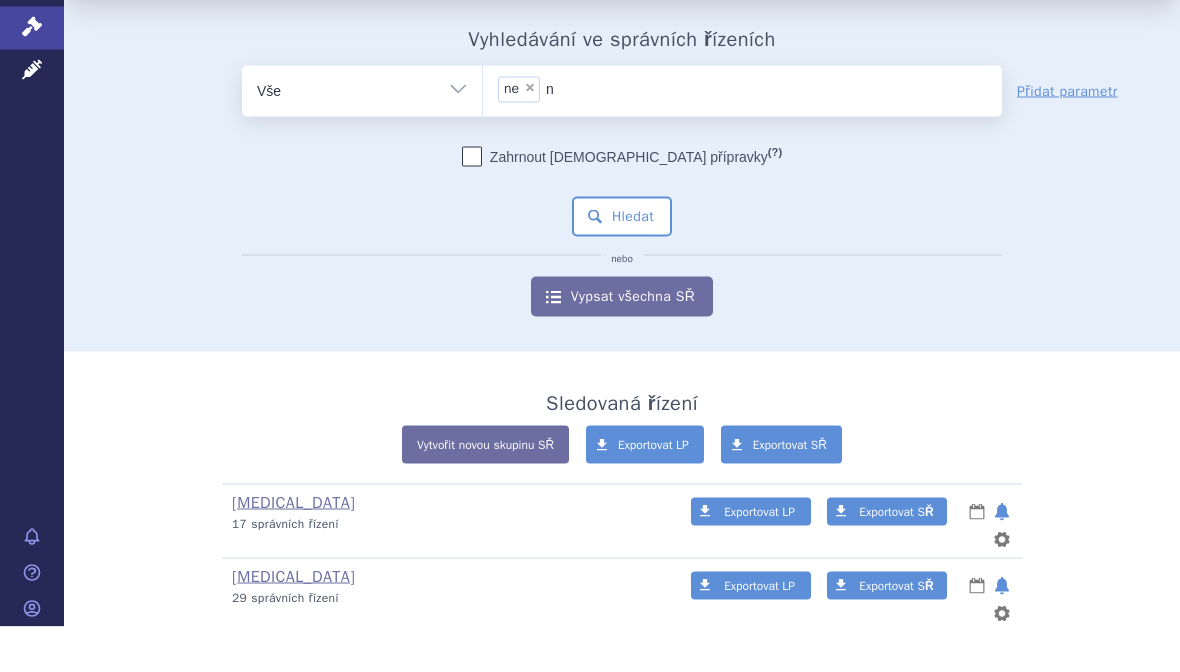 select 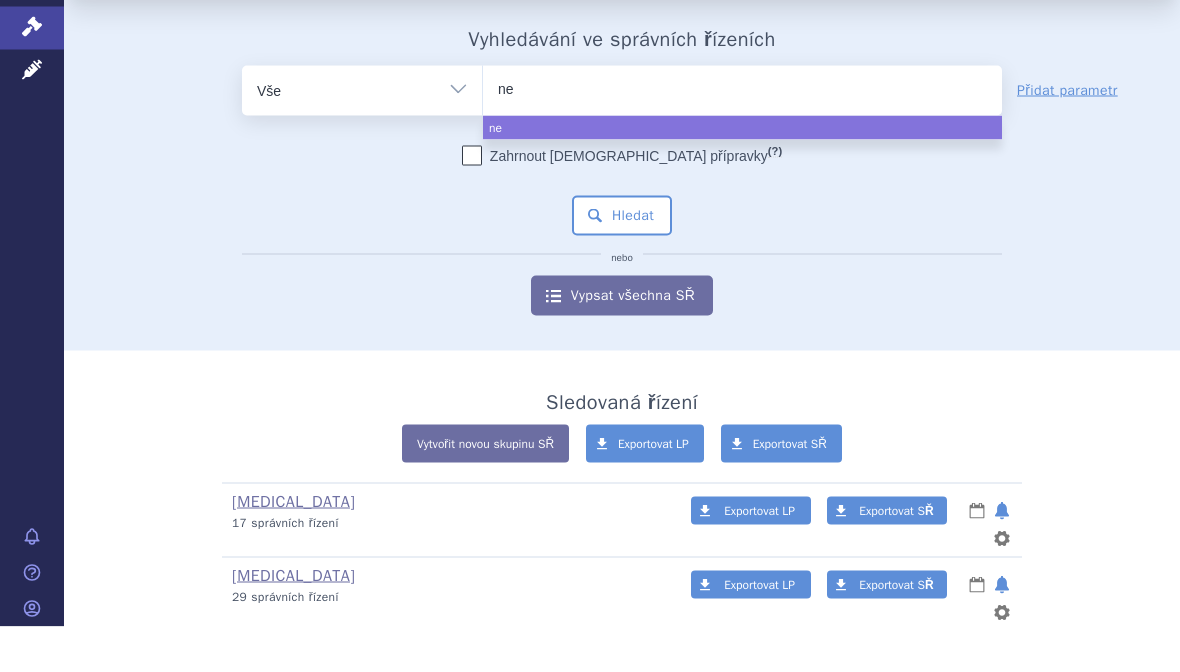 type on "n" 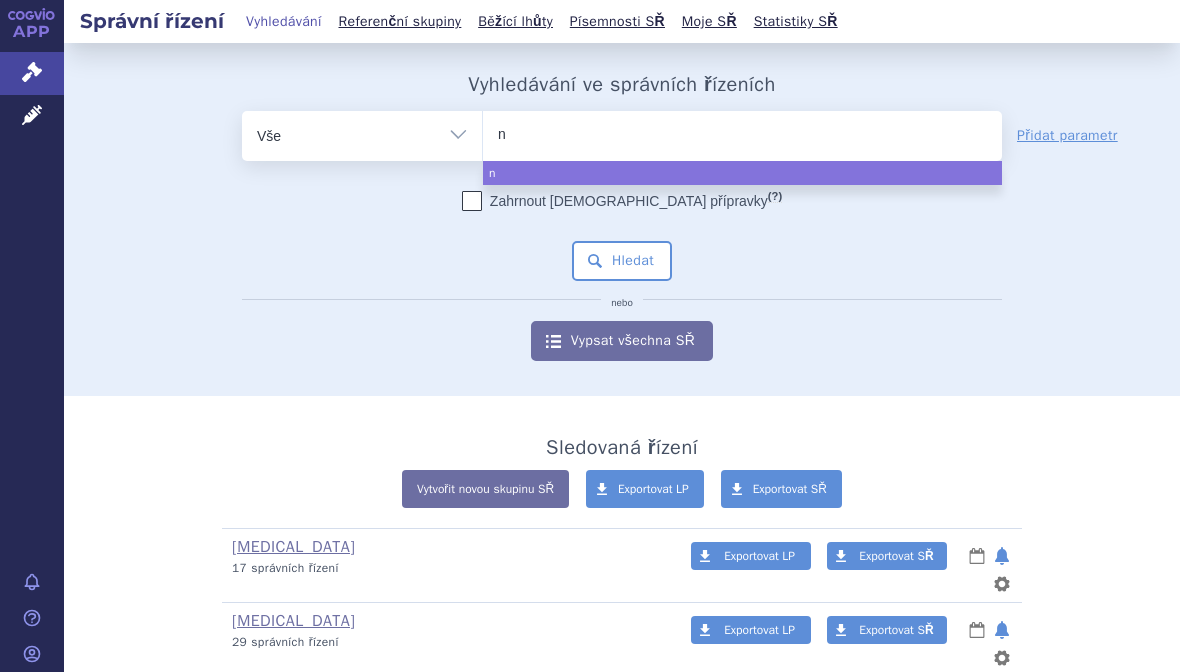 click on "n" at bounding box center (742, 132) 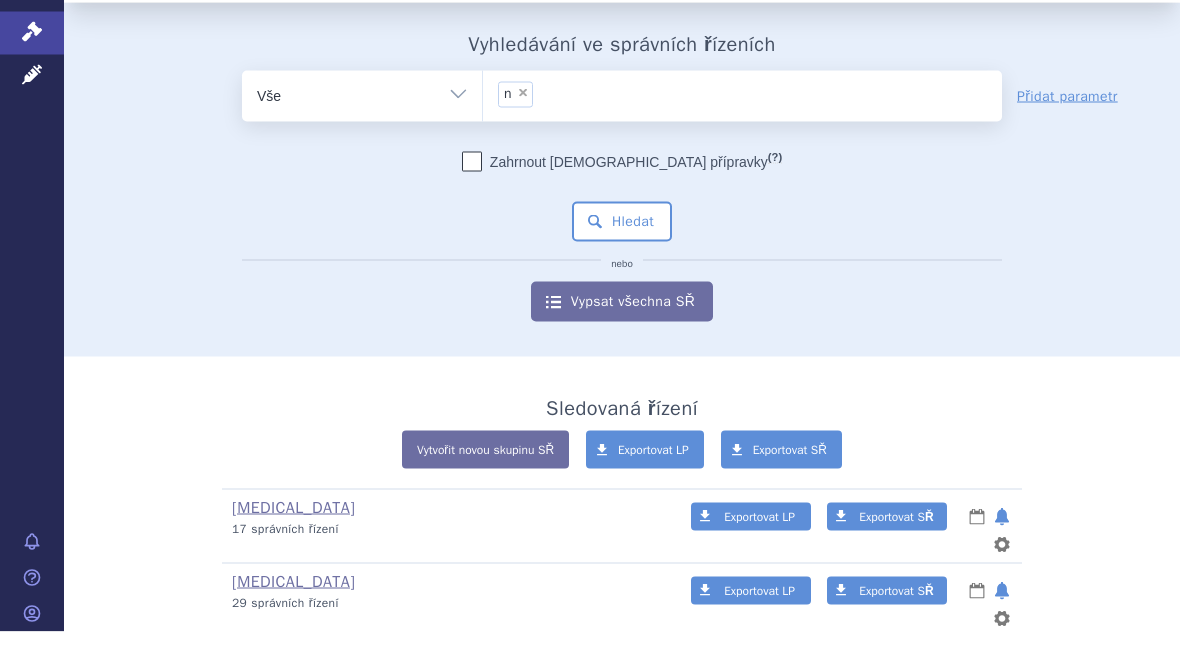 type on "n" 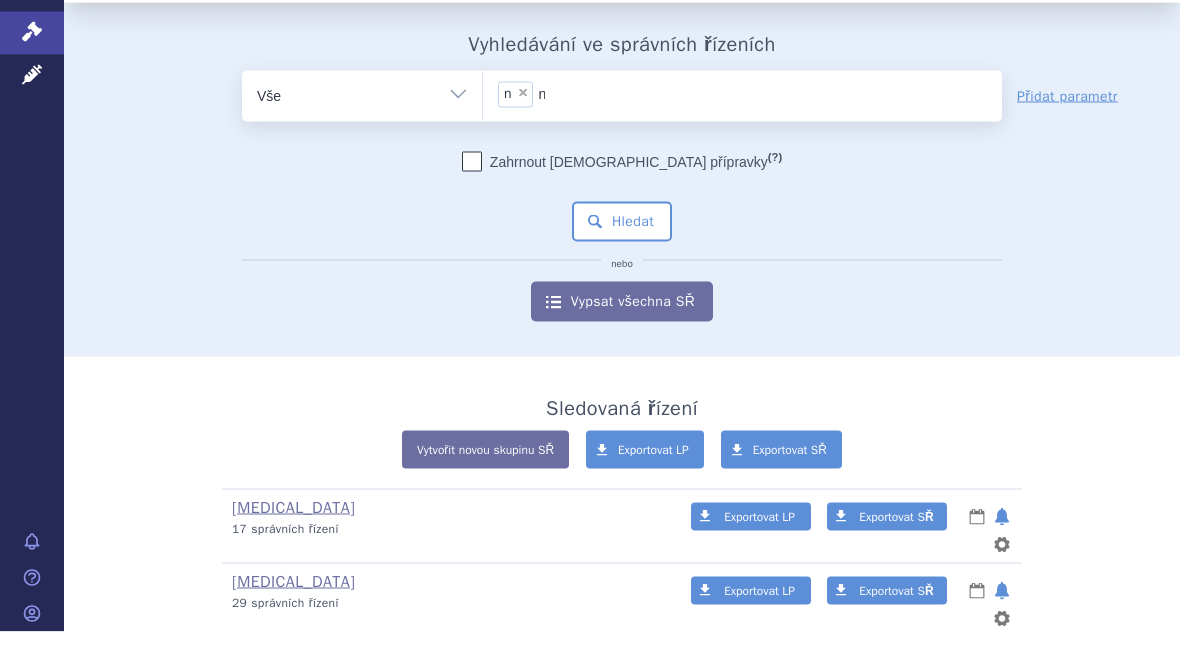 type 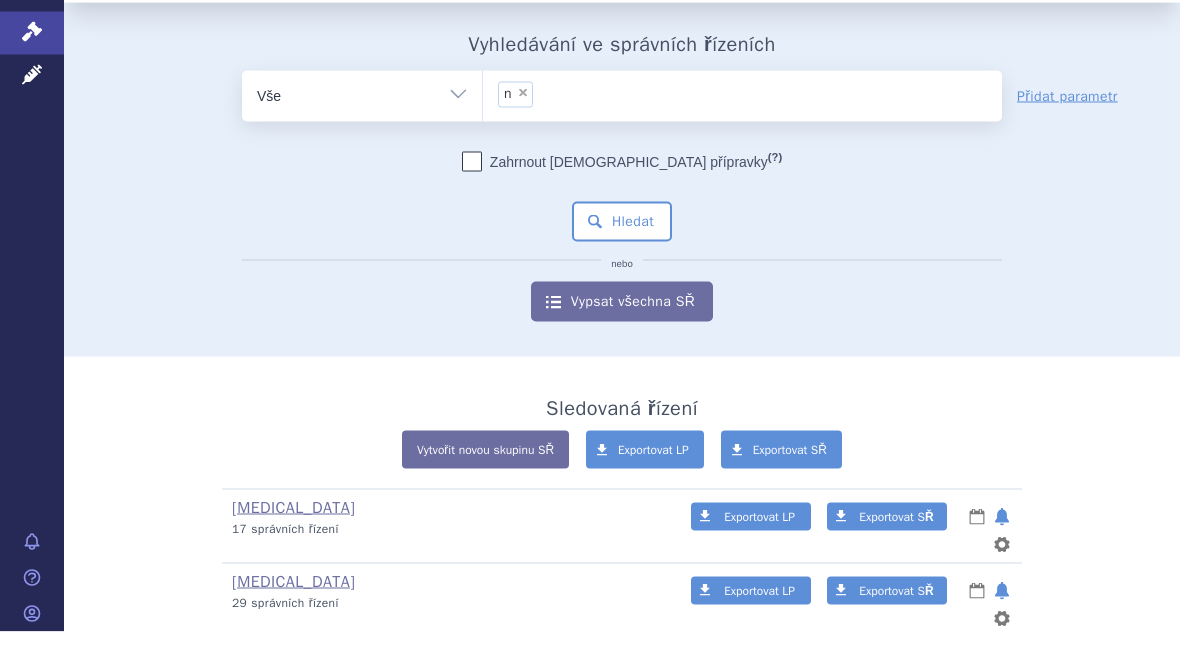 select 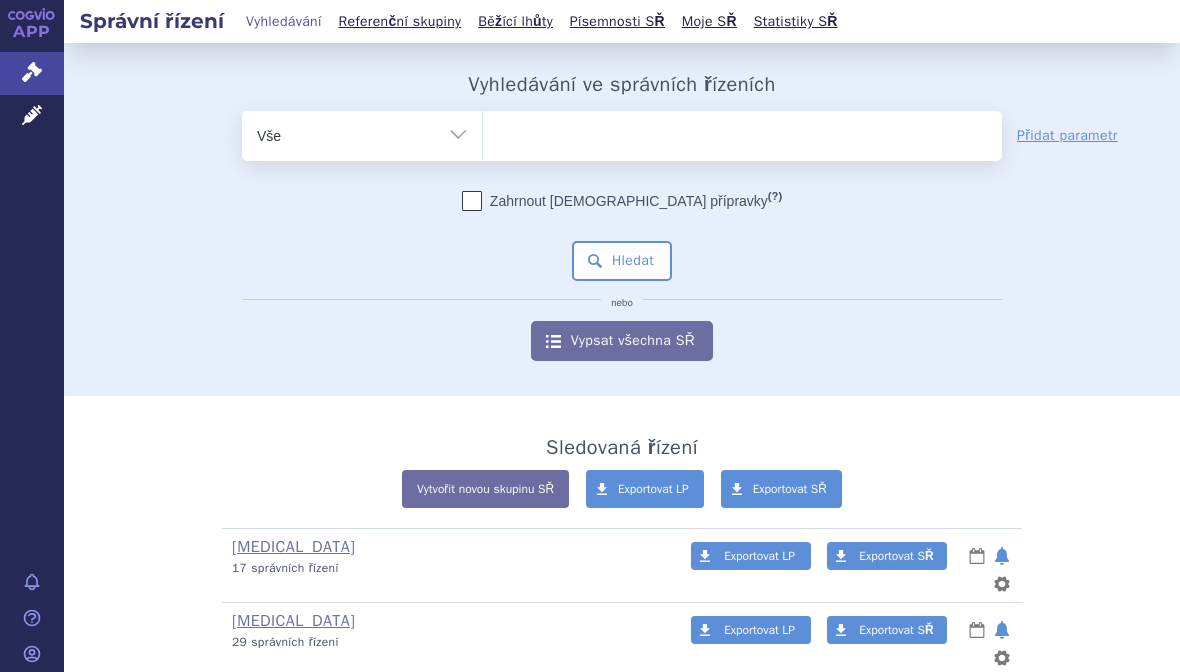 click at bounding box center (742, 132) 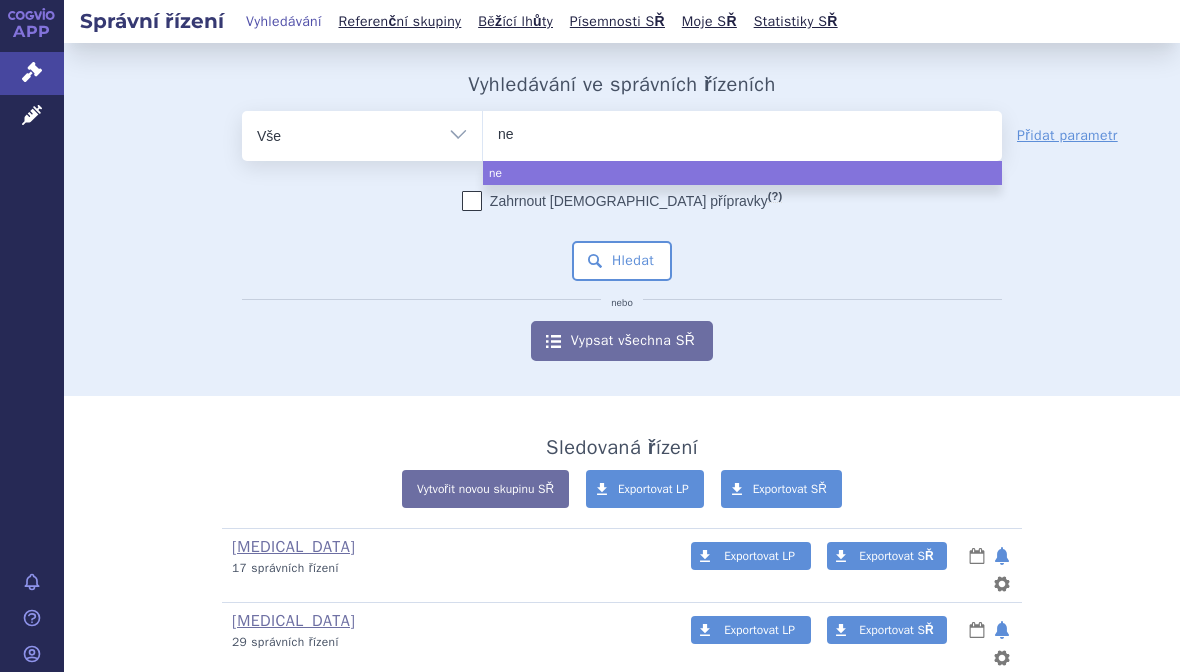 click on "ne" at bounding box center [742, 132] 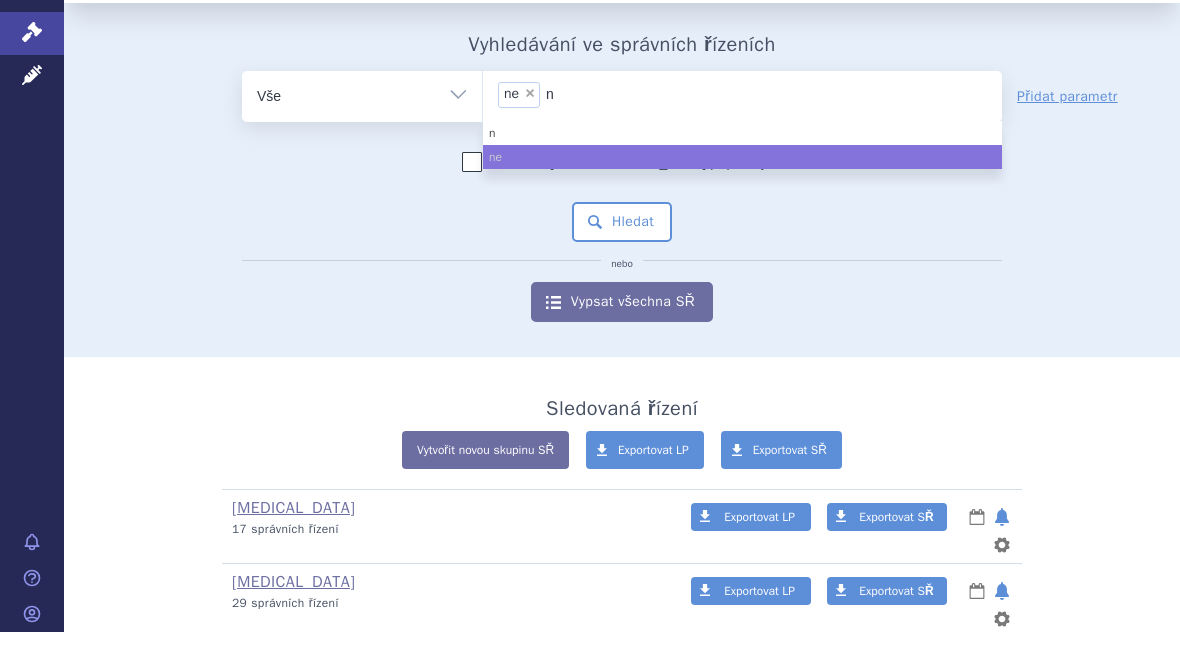 type on "ne" 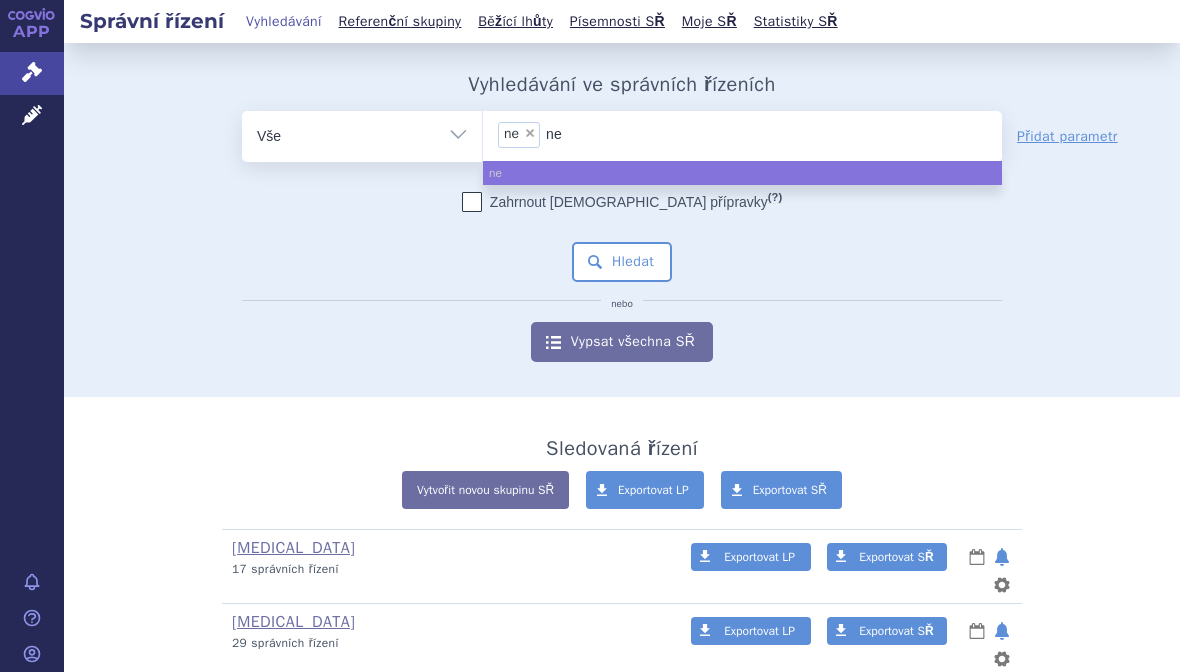 click on "Léčivé přípravky" at bounding box center (32, 116) 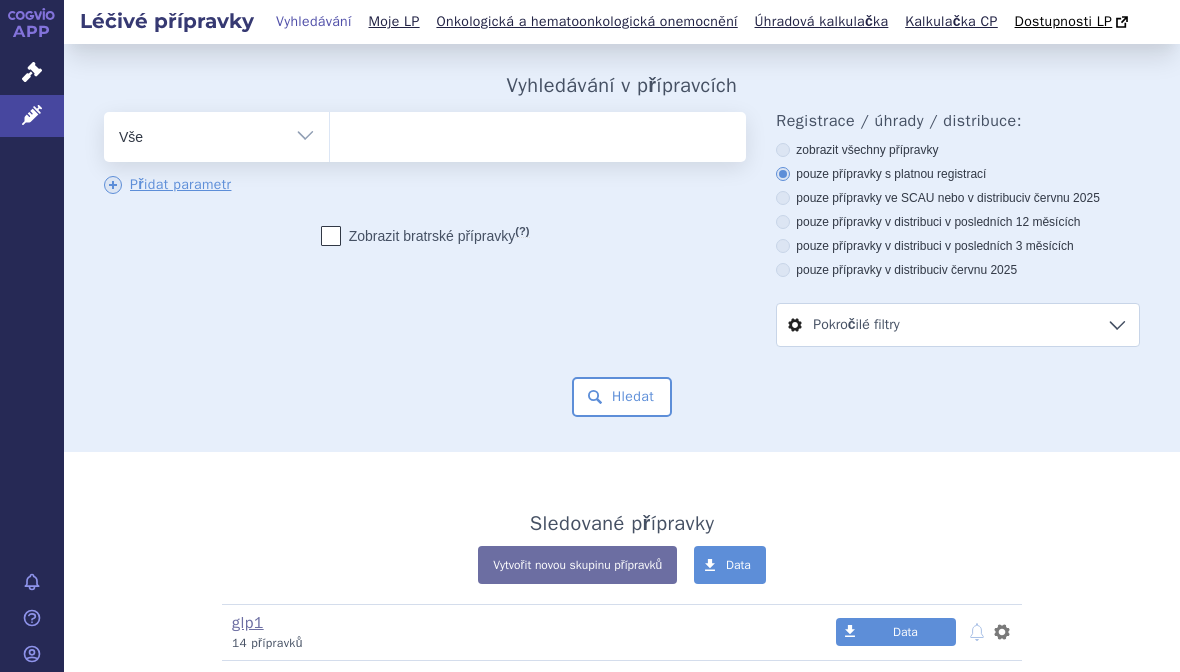 scroll, scrollTop: 0, scrollLeft: 0, axis: both 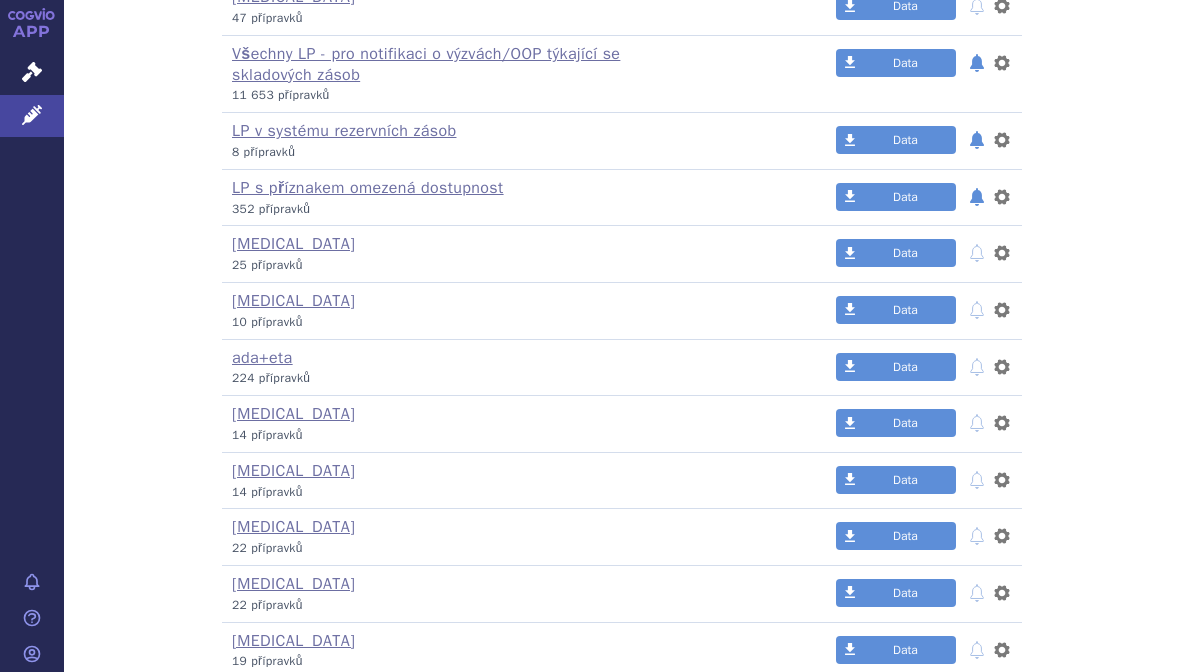 click on "ETANERCEPT" at bounding box center [293, 414] 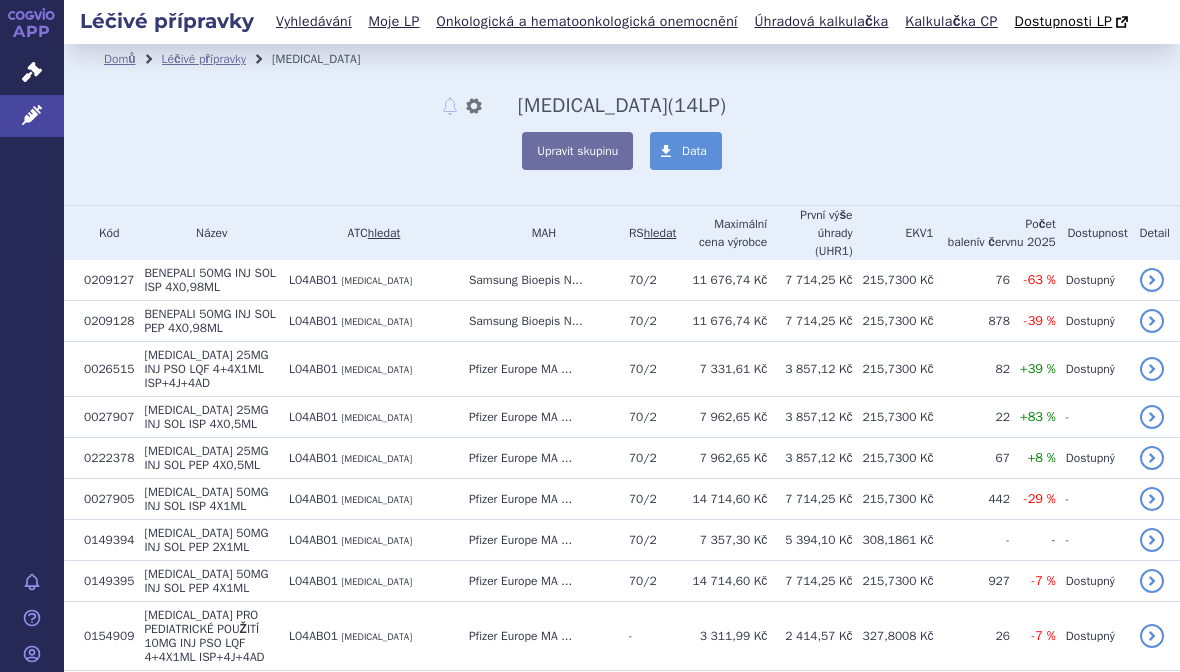 scroll, scrollTop: 0, scrollLeft: 0, axis: both 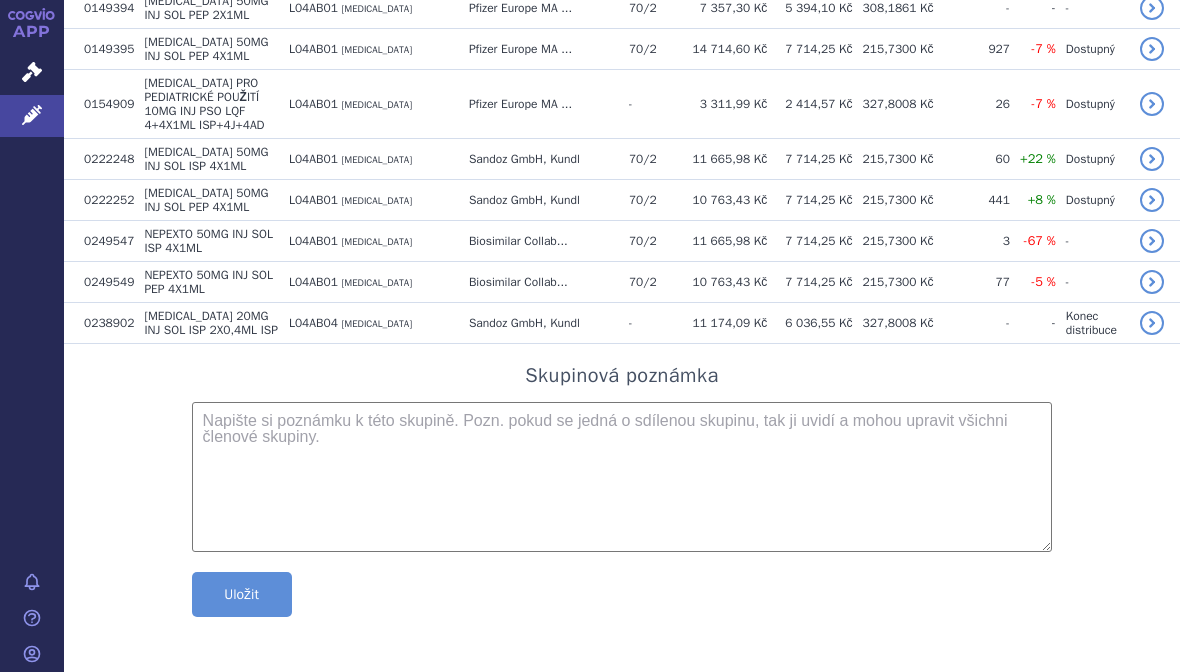 click on "NEPEXTO" at bounding box center (168, 275) 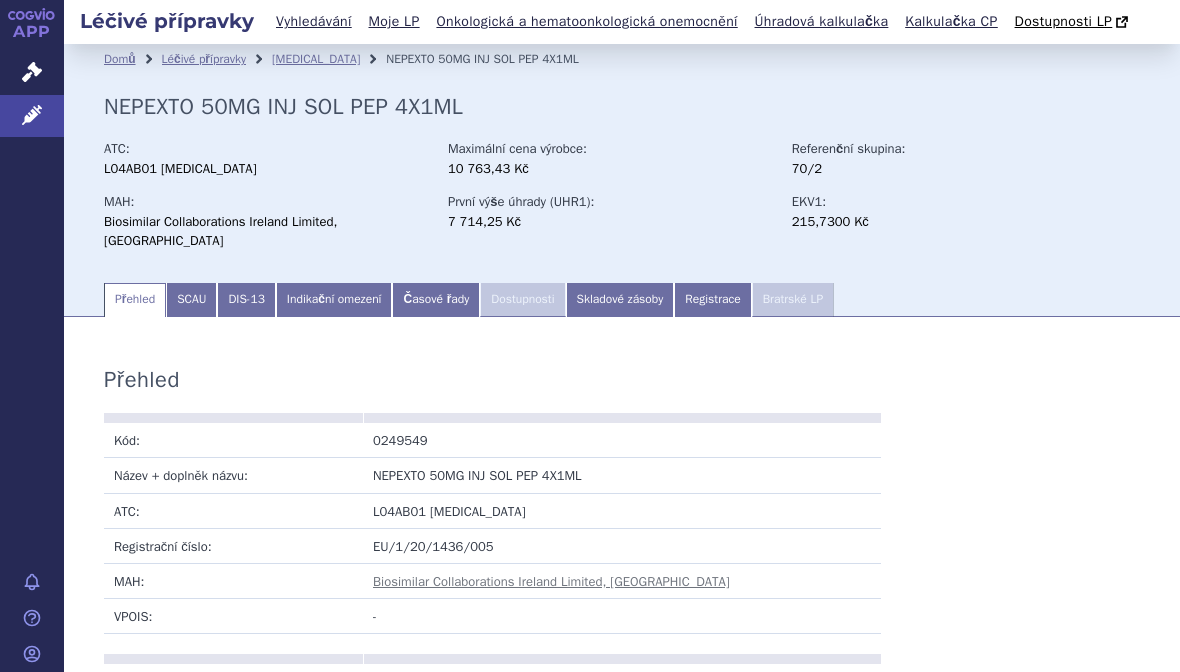 scroll, scrollTop: 0, scrollLeft: 0, axis: both 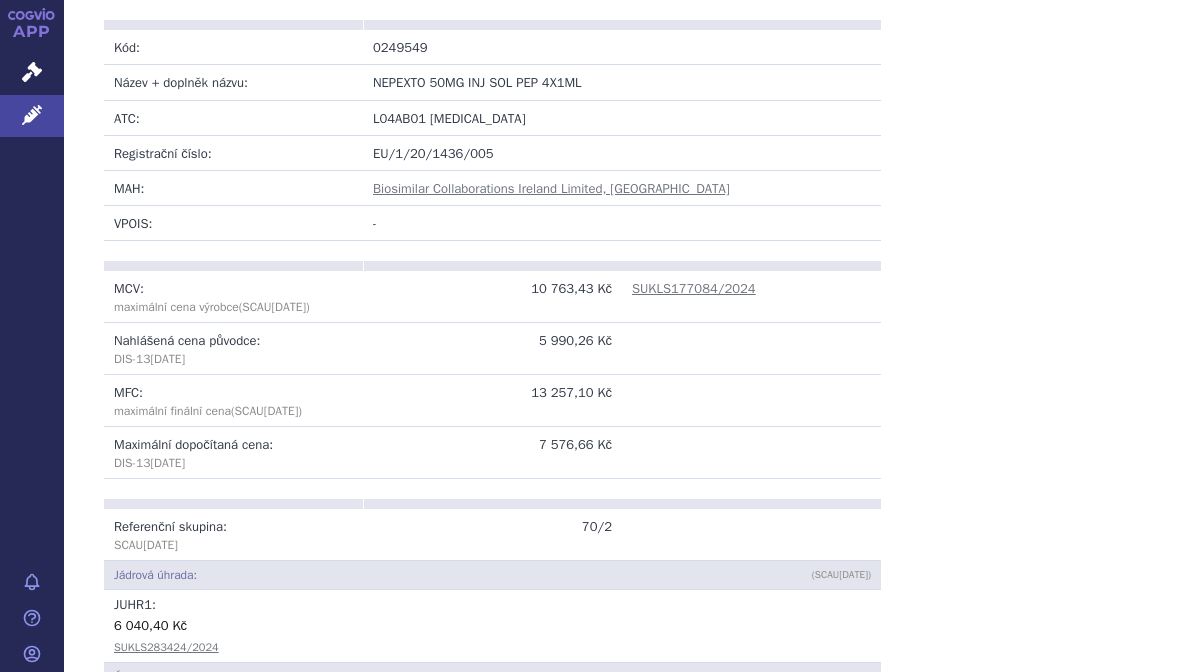 click on "SUKLS177084/2024" at bounding box center [694, 288] 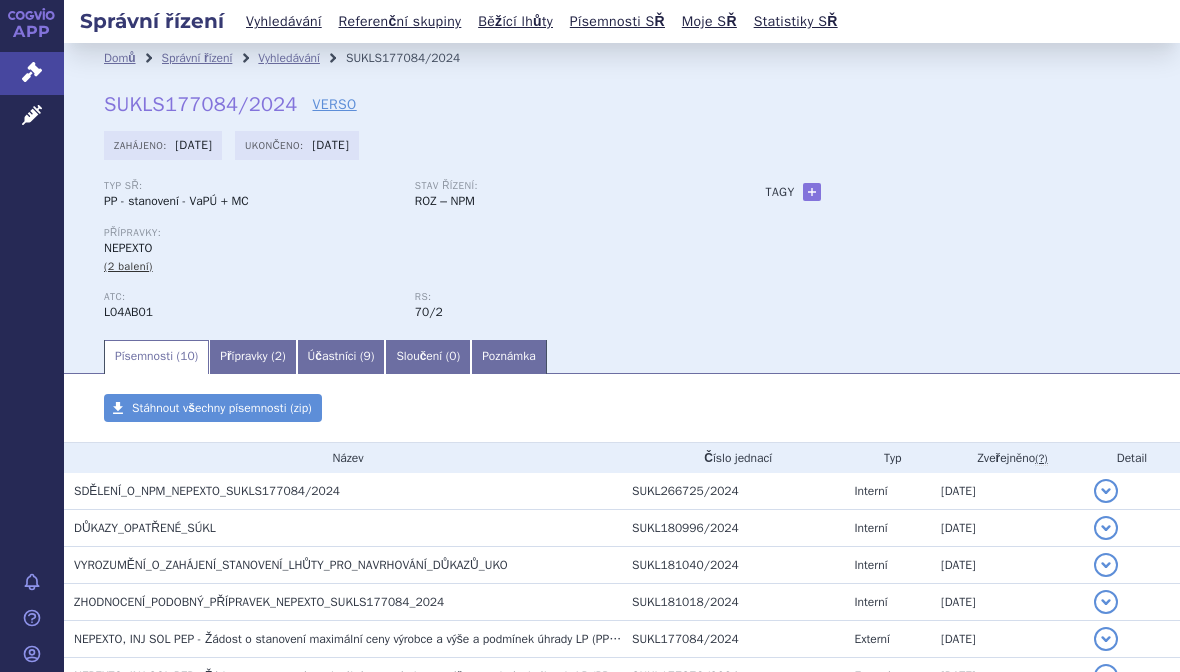 scroll, scrollTop: 0, scrollLeft: 0, axis: both 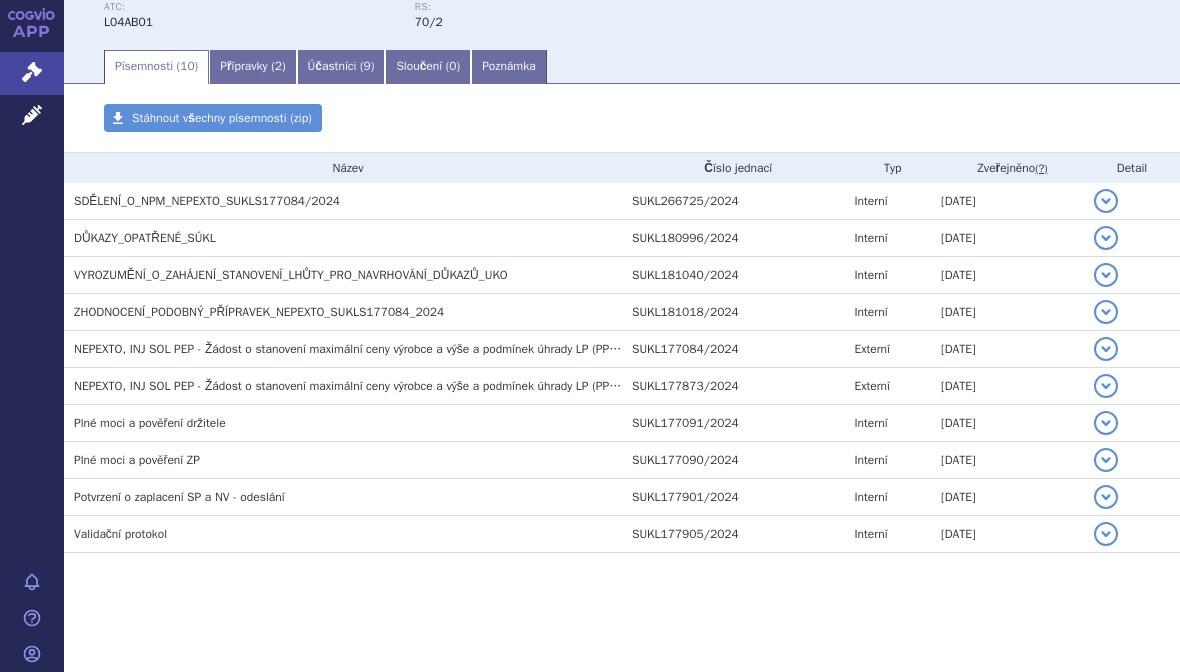 click on "SDĚLENÍ_O_NPM_NEPEXTO_SUKLS177084/2024" at bounding box center (207, 201) 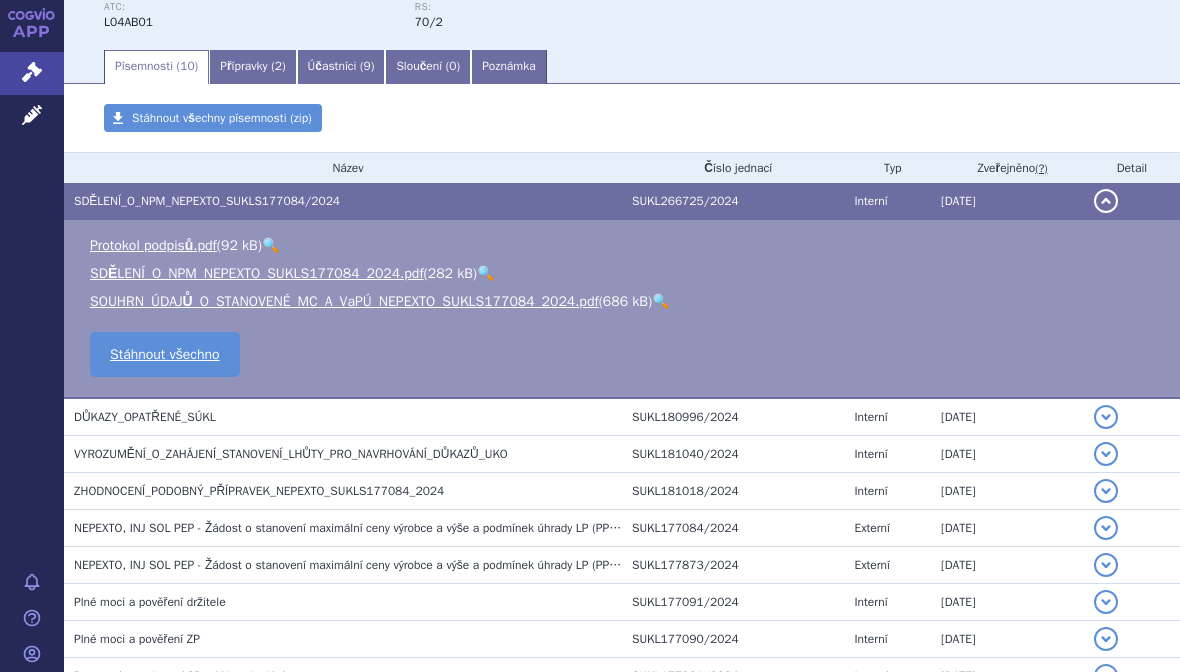 click on "SDĚLENÍ_O_NPM_NEPEXTO_SUKLS177084_2024.pdf" at bounding box center (257, 273) 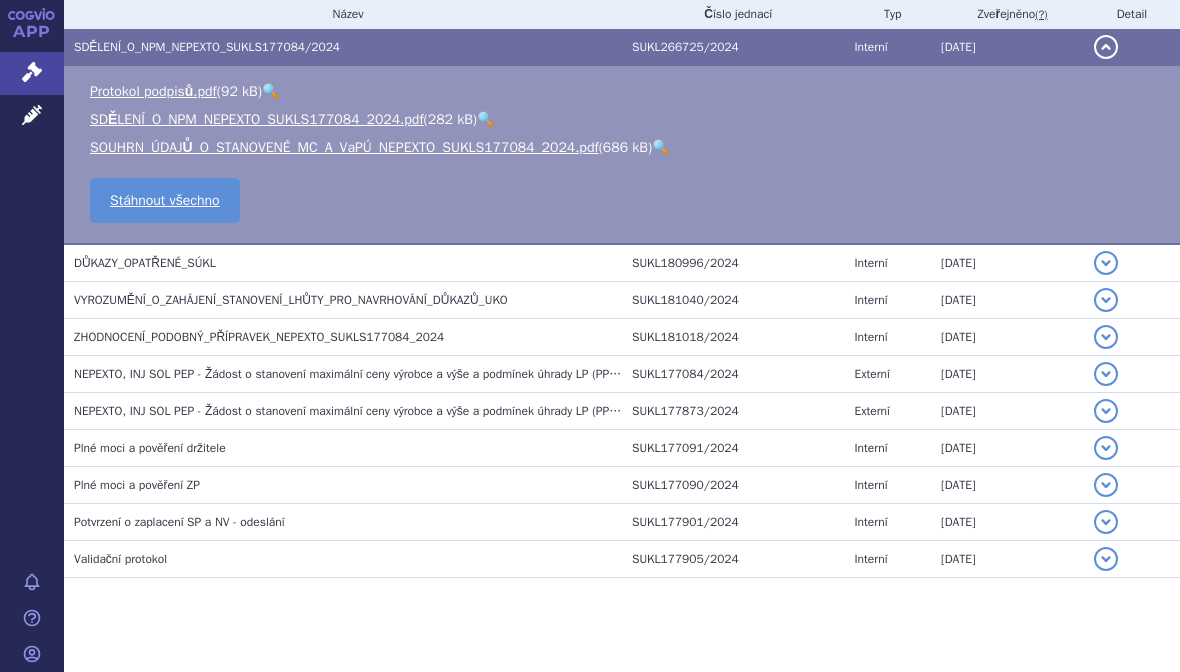 scroll, scrollTop: 442, scrollLeft: 0, axis: vertical 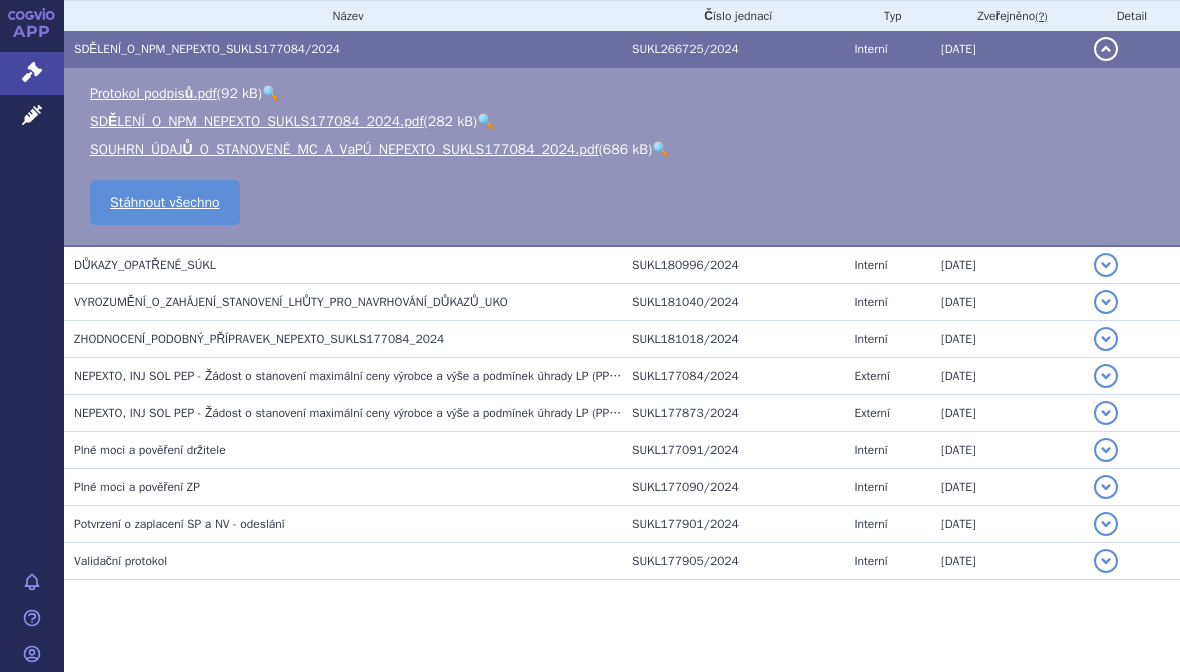 click on "SDĚLENÍ_O_NPM_NEPEXTO_SUKLS177084_2024.pdf" at bounding box center [257, 121] 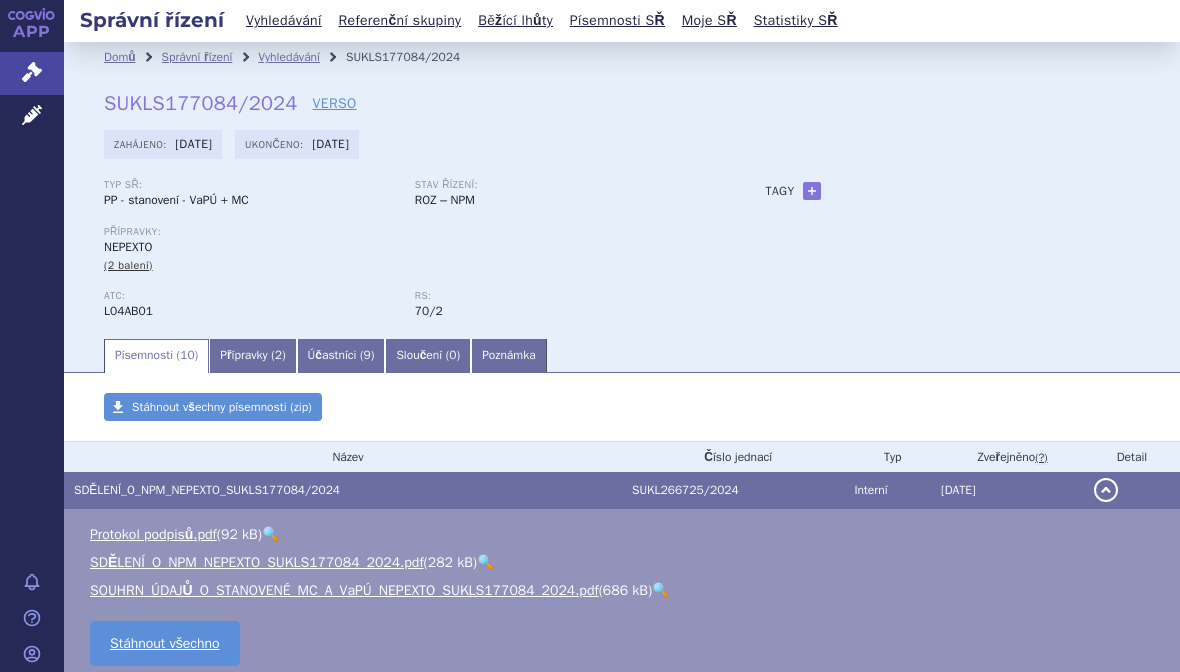 scroll, scrollTop: 0, scrollLeft: 0, axis: both 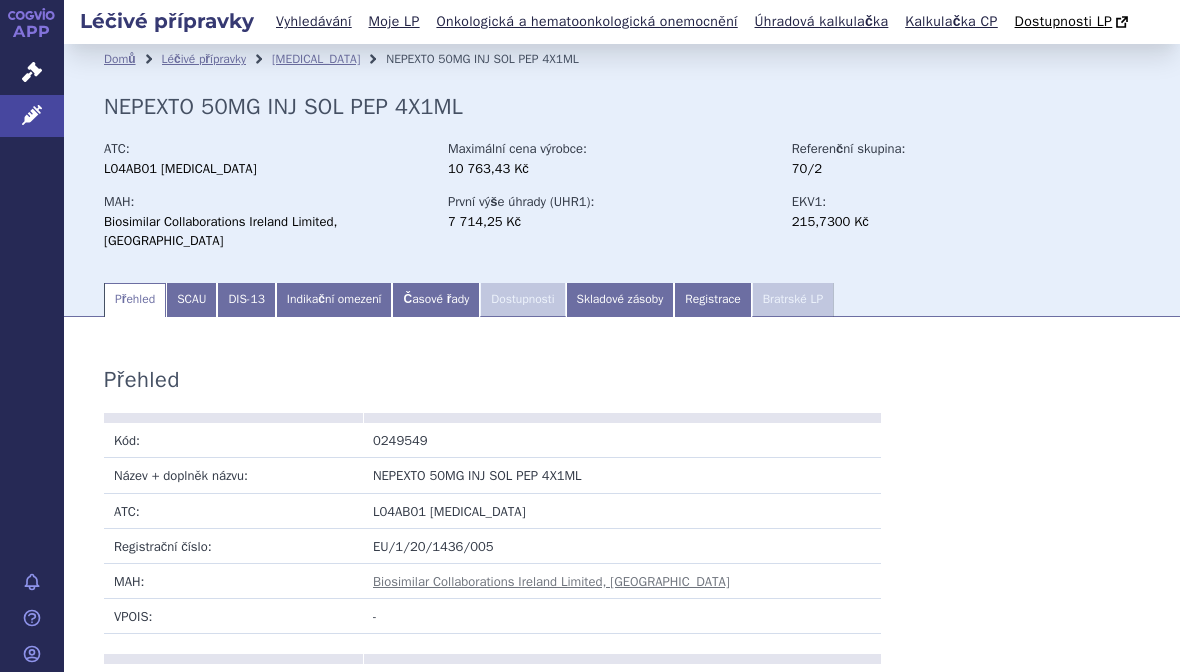 click on "[MEDICAL_DATA]" at bounding box center [316, 59] 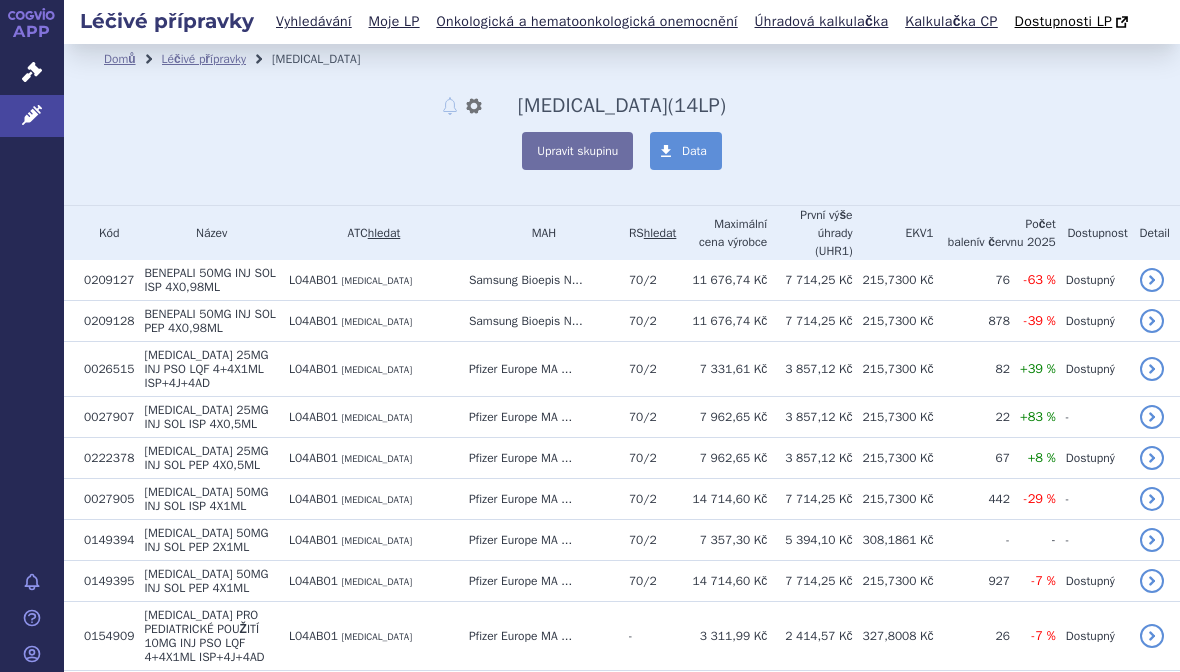 scroll, scrollTop: 0, scrollLeft: 0, axis: both 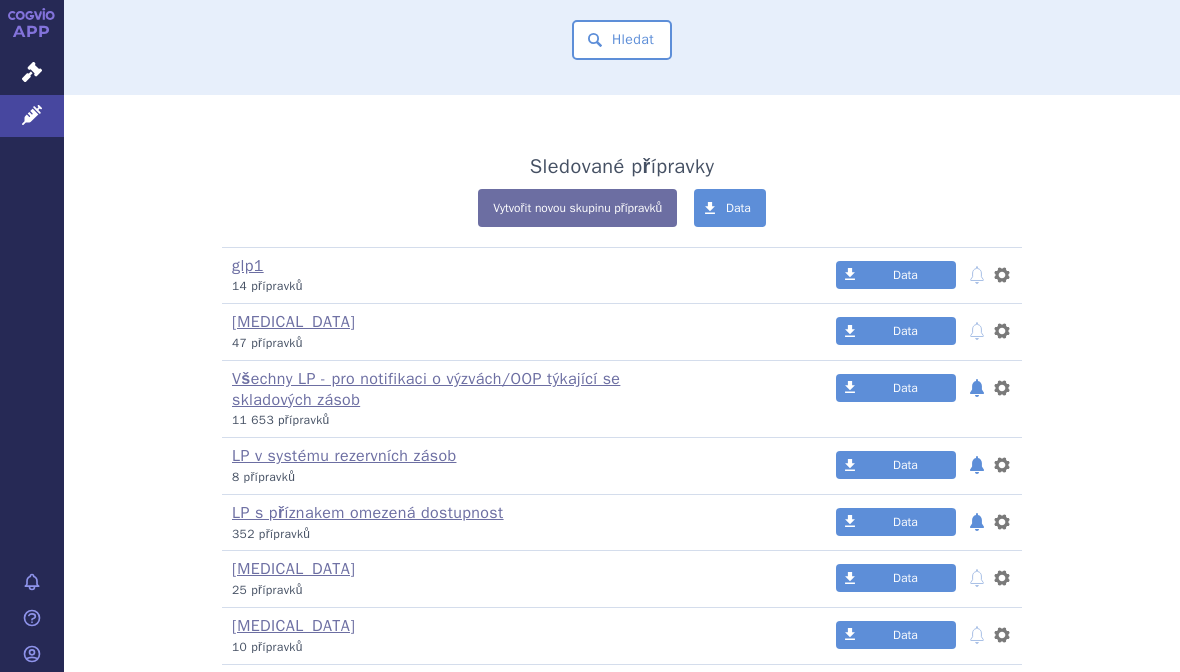 click on "[MEDICAL_DATA]" at bounding box center [293, 322] 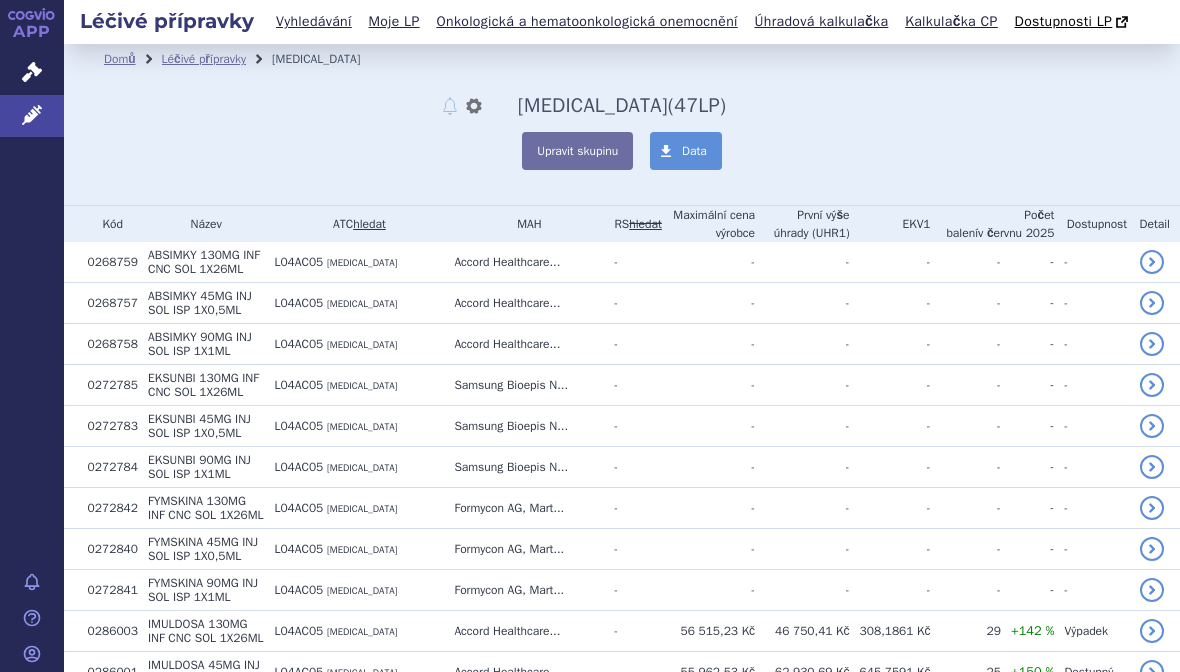 scroll, scrollTop: 0, scrollLeft: 0, axis: both 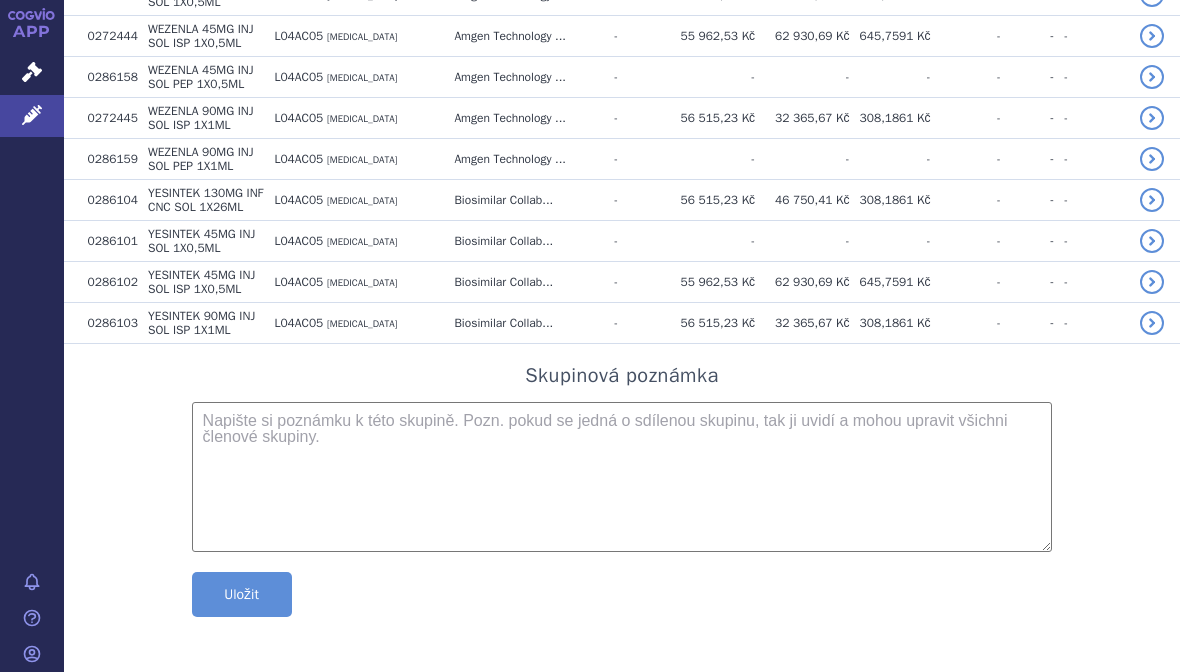 click on "YESINTEK" at bounding box center [174, 275] 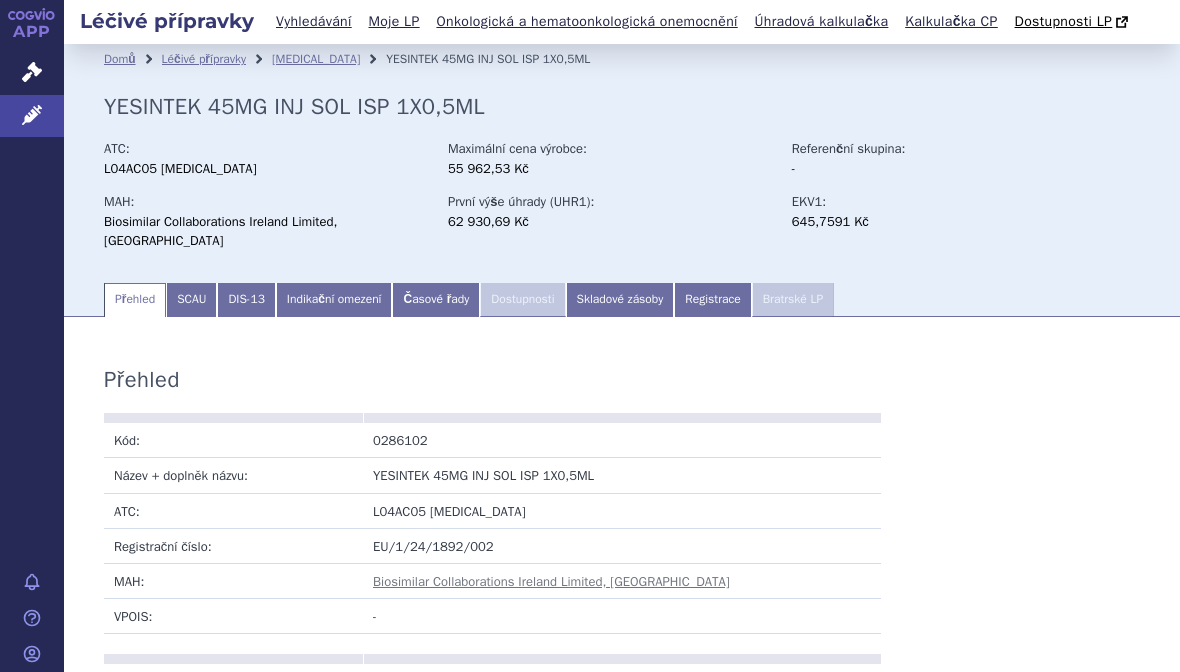 scroll, scrollTop: 0, scrollLeft: 0, axis: both 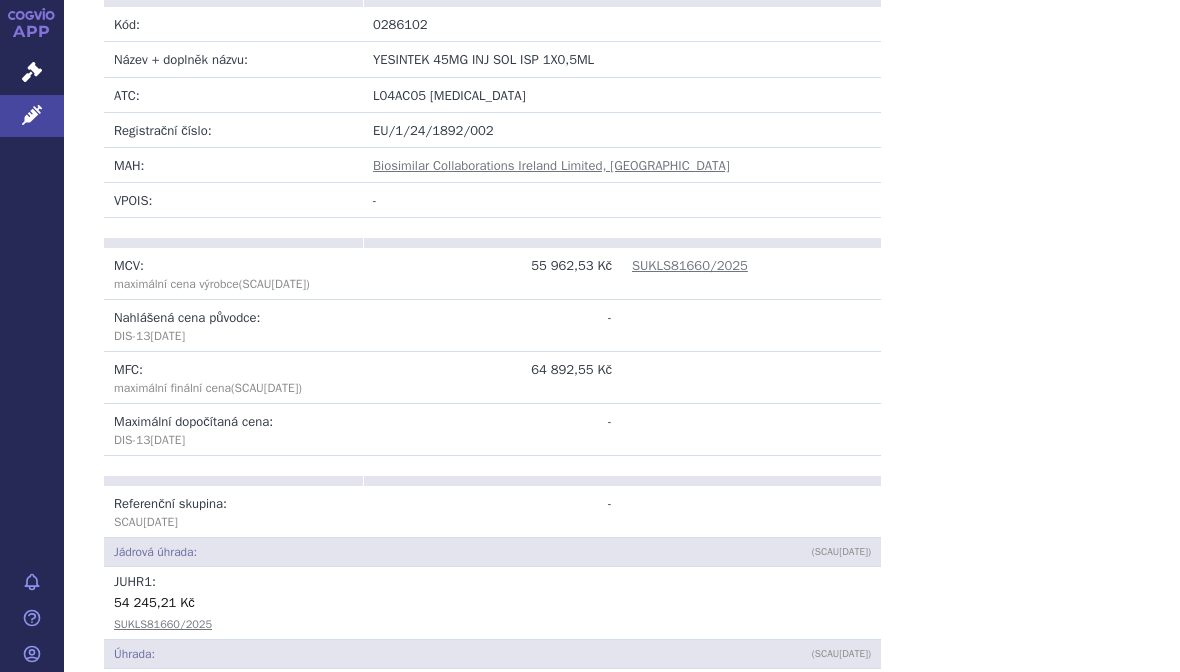 click on "SUKLS81660/2025" at bounding box center (690, 265) 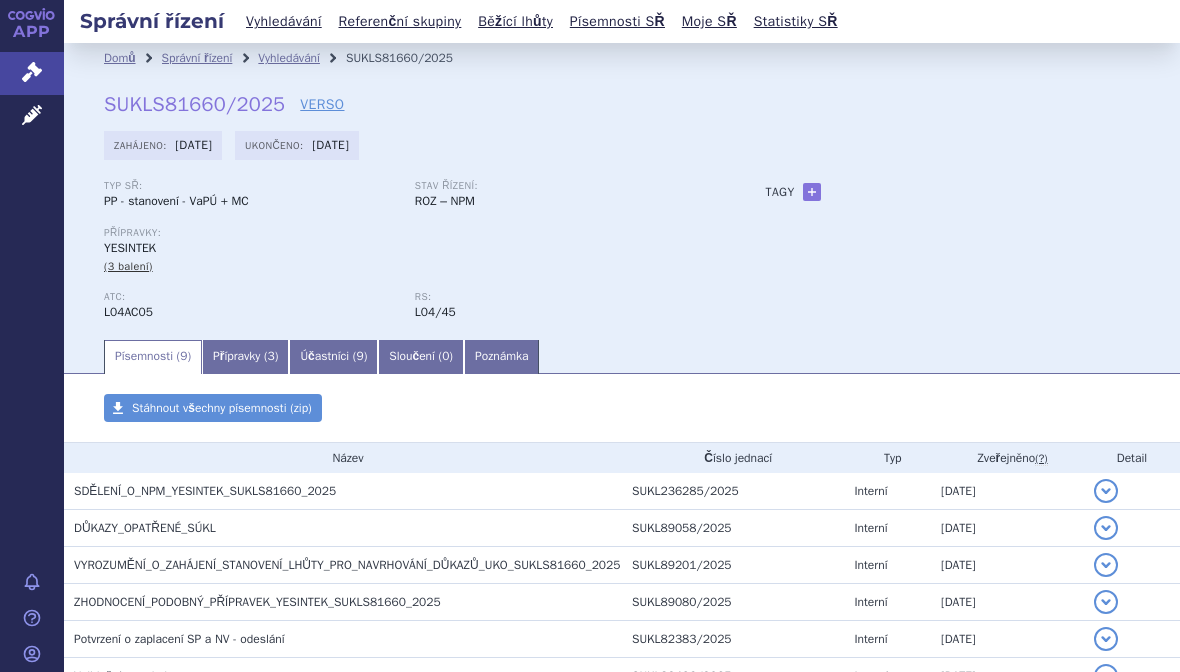 scroll, scrollTop: 0, scrollLeft: 0, axis: both 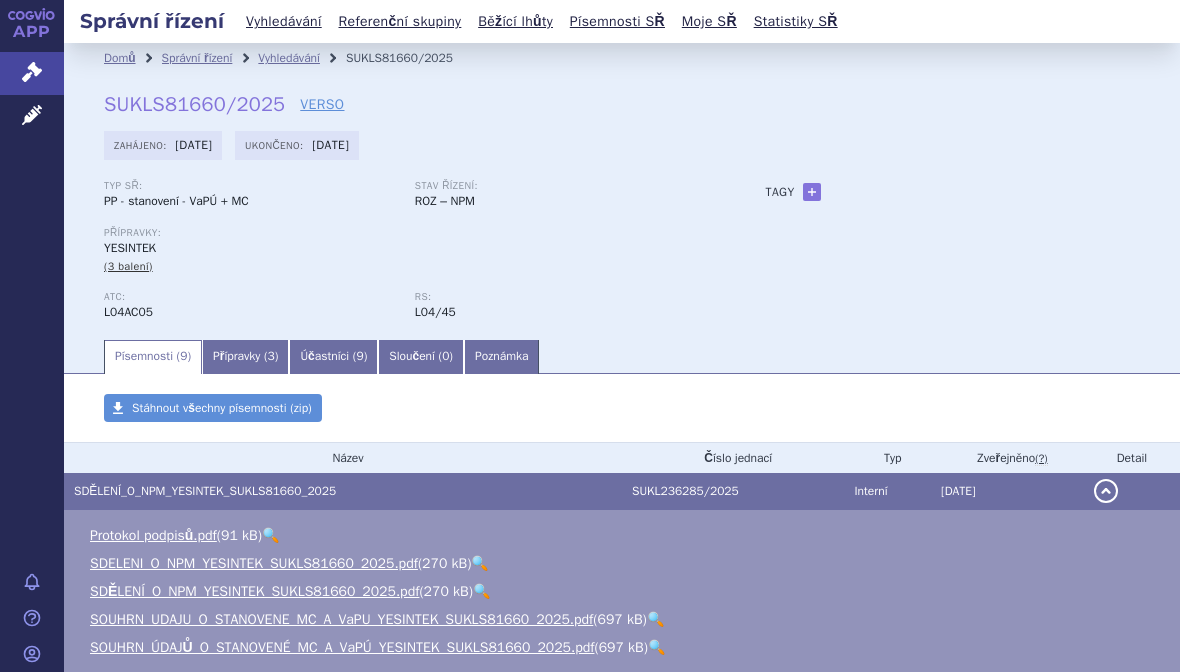 click on "SDELENI_O_NPM_YESINTEK_SUKLS81660_2025.pdf" at bounding box center (254, 563) 